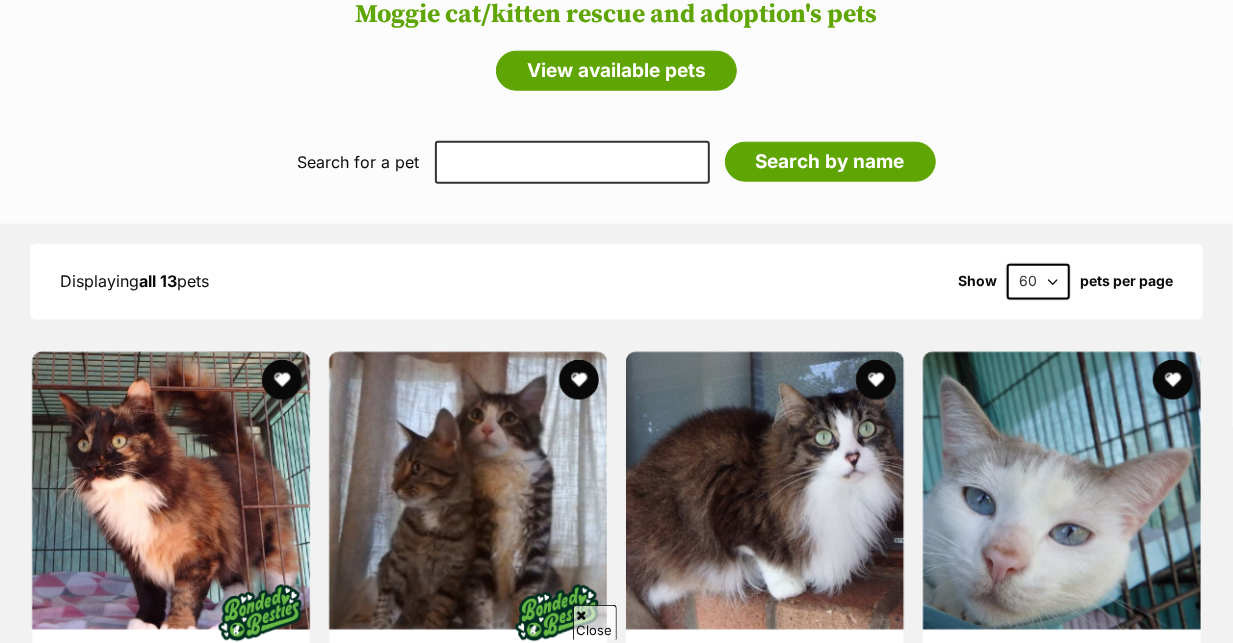 scroll, scrollTop: 1098, scrollLeft: 0, axis: vertical 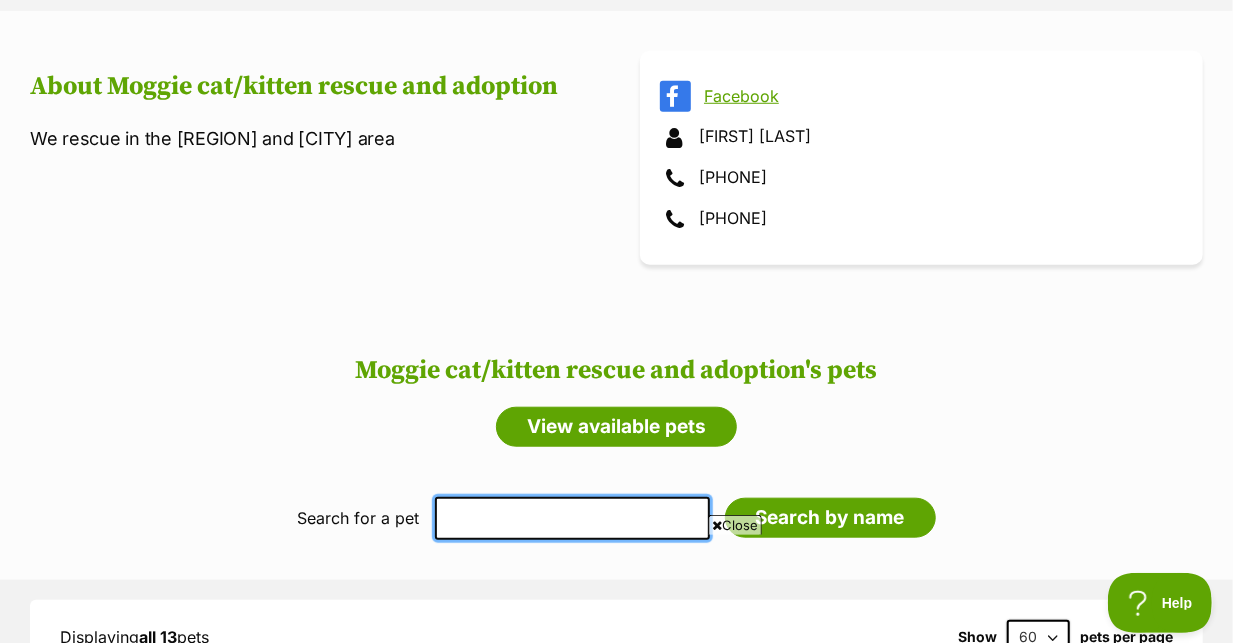 click at bounding box center [572, 518] 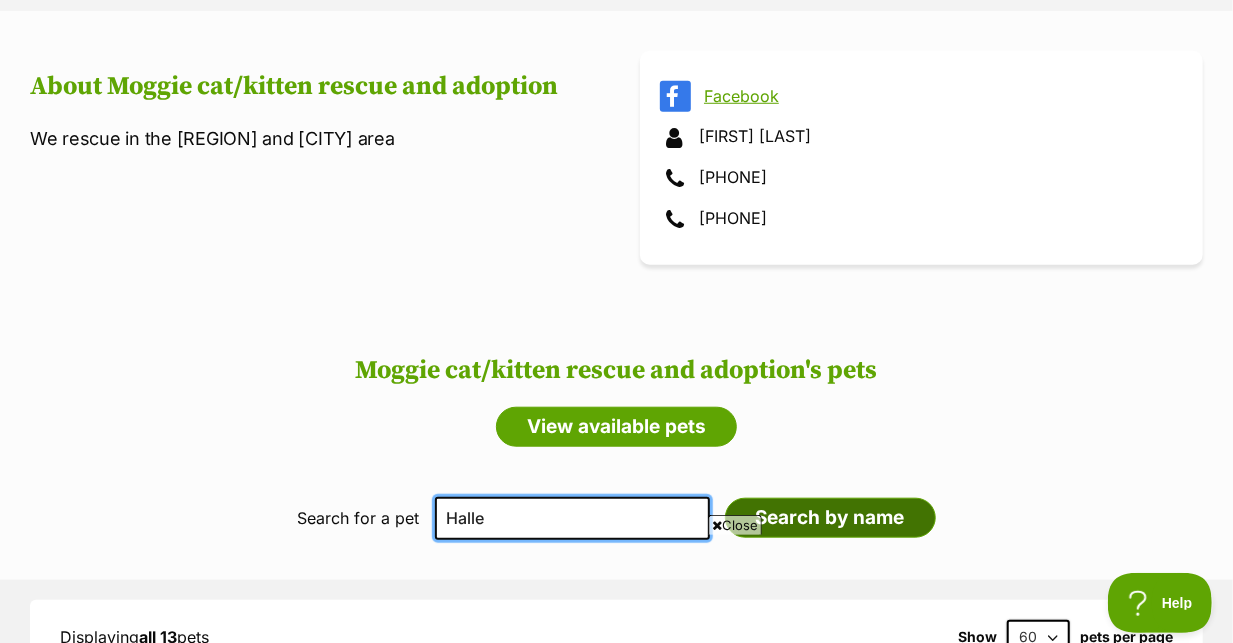 type on "Halle" 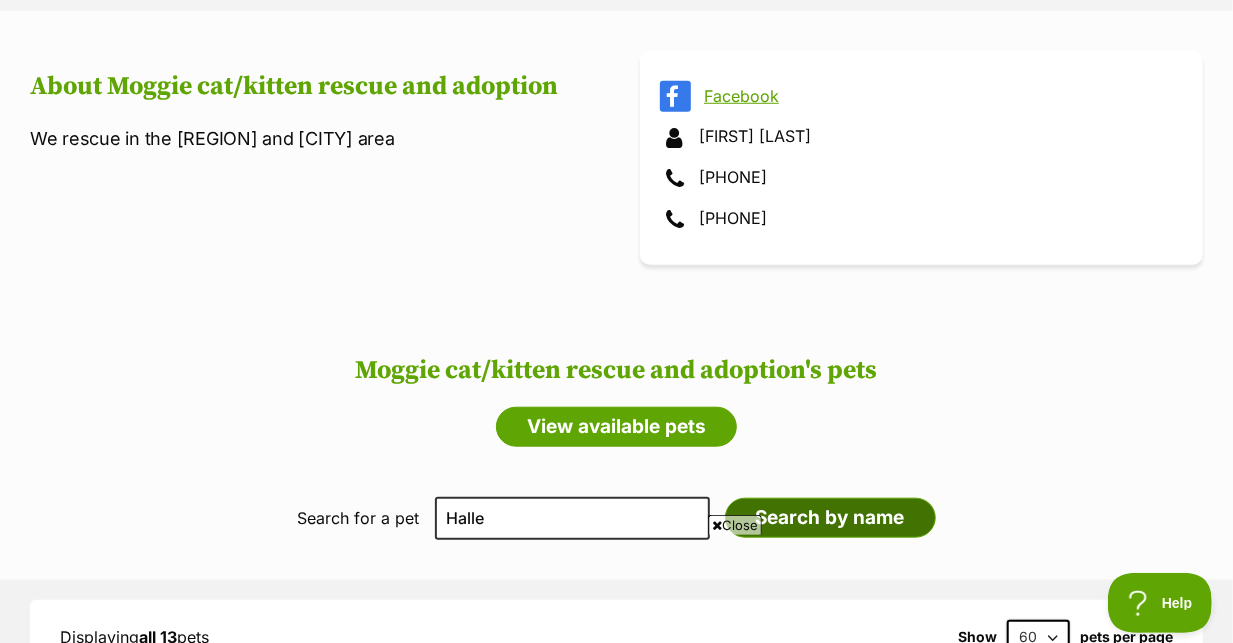 click on "Search by name" at bounding box center (830, 518) 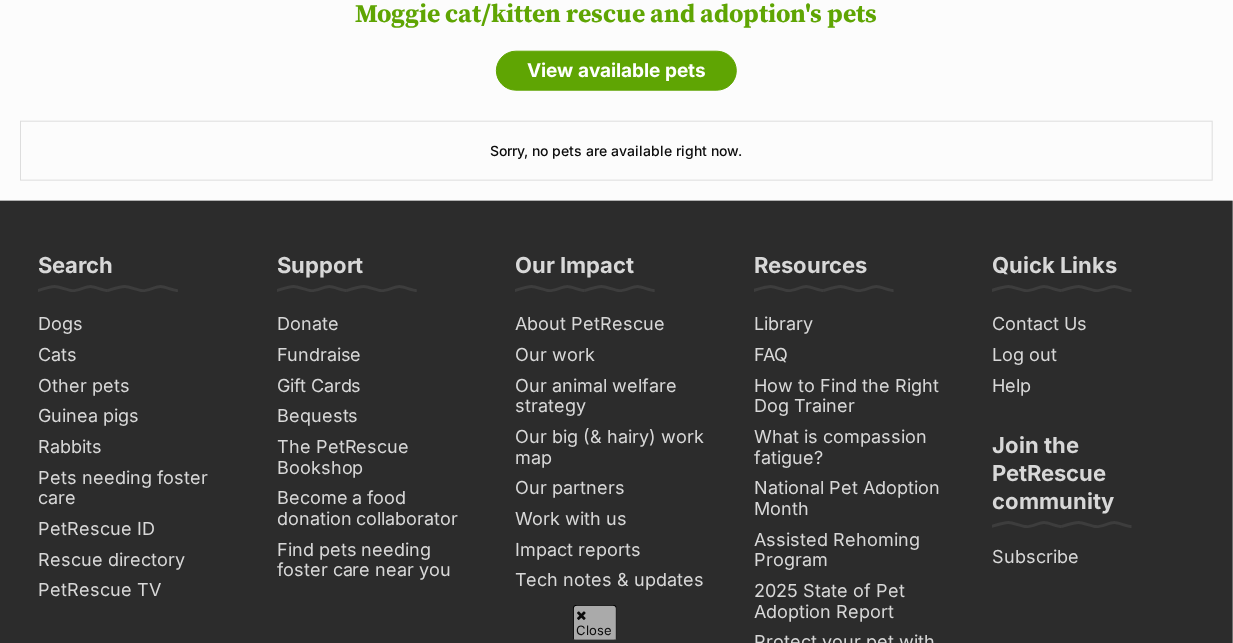scroll, scrollTop: 1098, scrollLeft: 0, axis: vertical 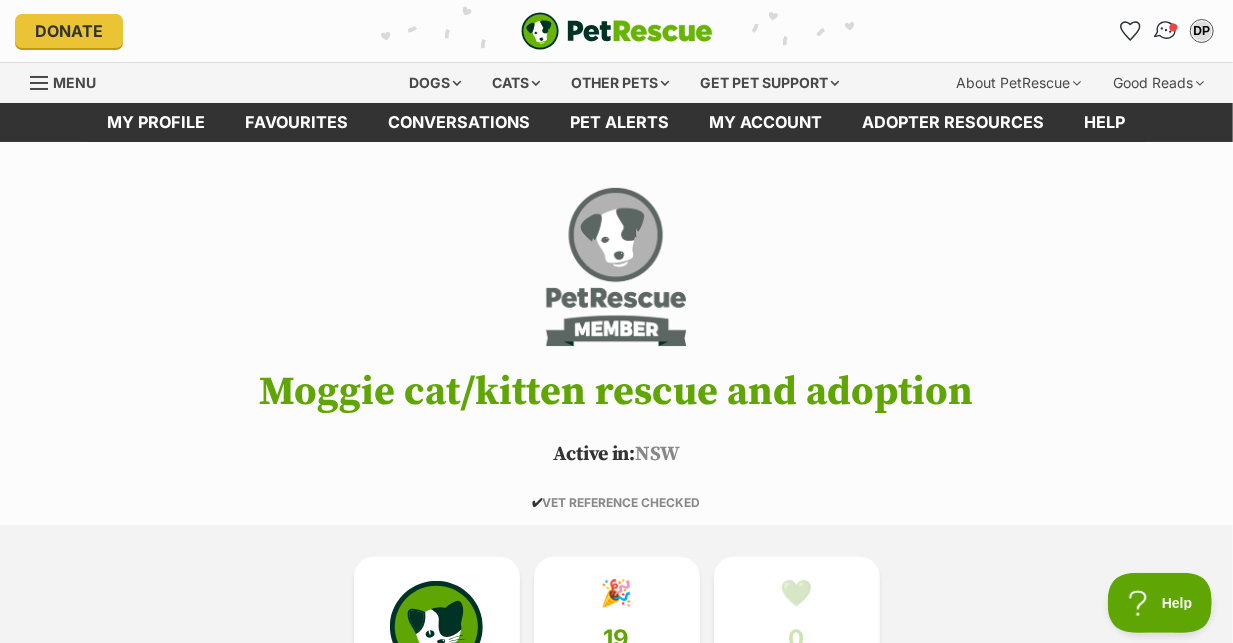 click at bounding box center [1174, 27] 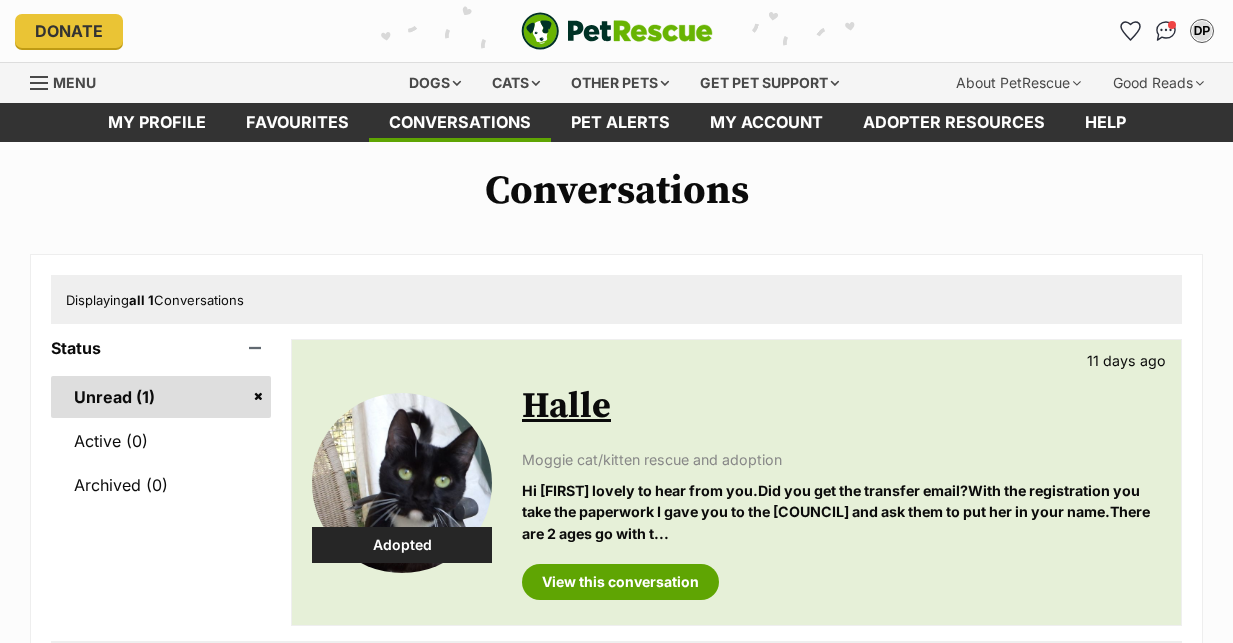 scroll, scrollTop: 0, scrollLeft: 0, axis: both 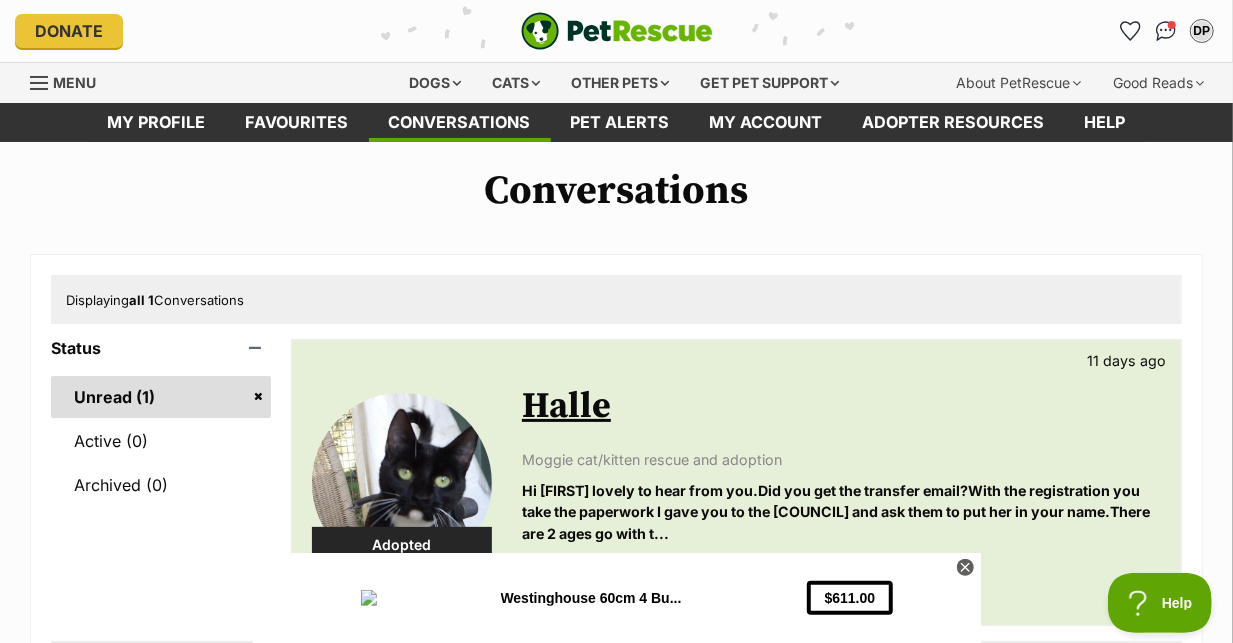 click on "Unread (1)" at bounding box center (161, 397) 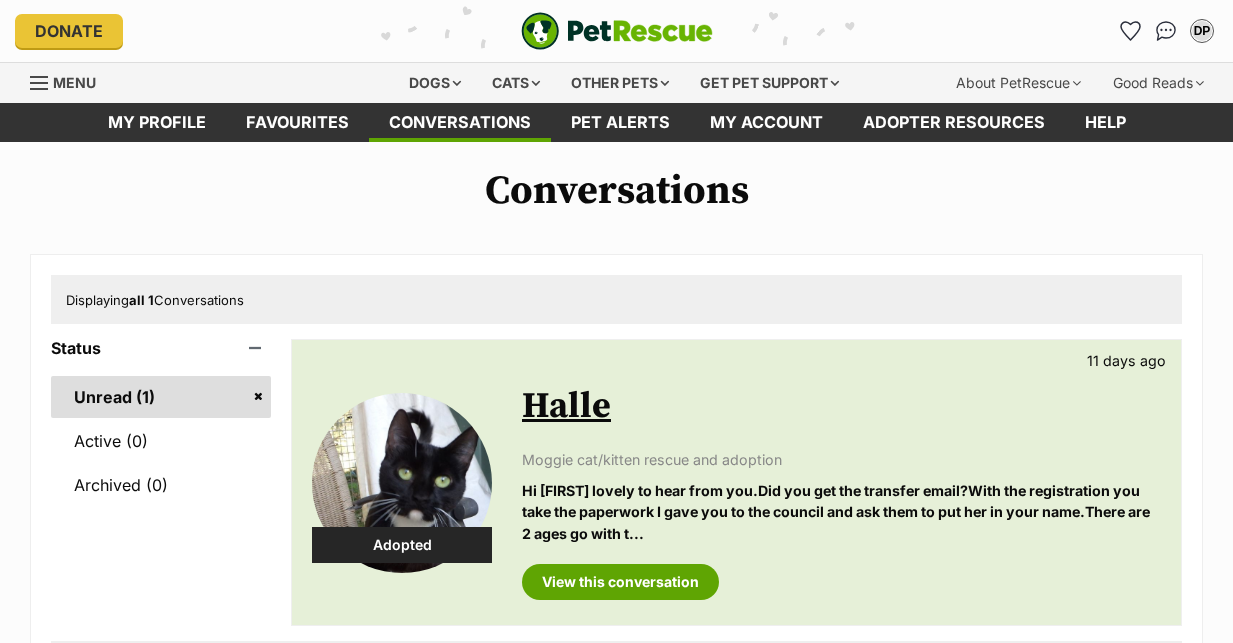 scroll, scrollTop: 0, scrollLeft: 0, axis: both 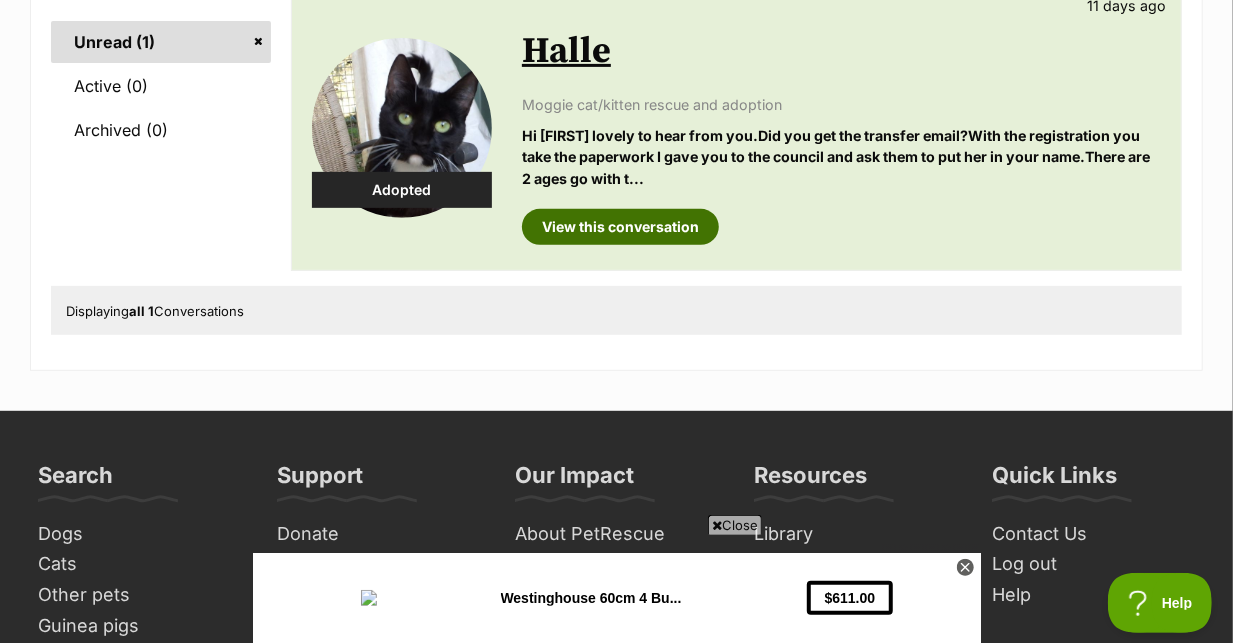click on "View this conversation" at bounding box center (620, 227) 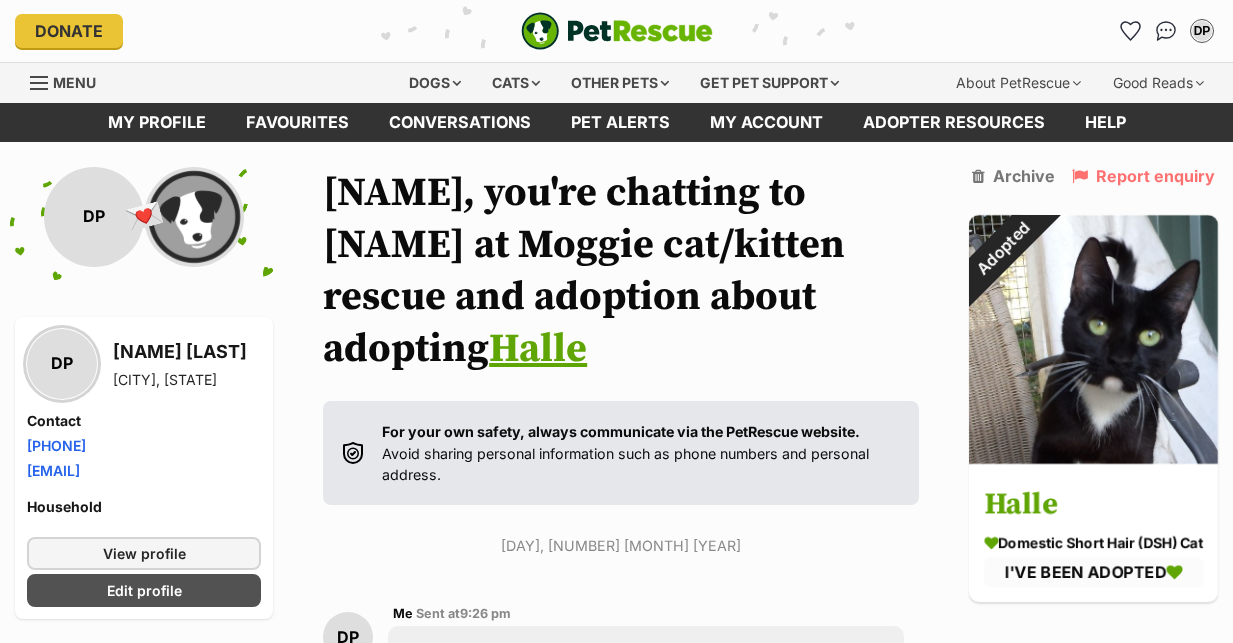 scroll, scrollTop: 419, scrollLeft: 0, axis: vertical 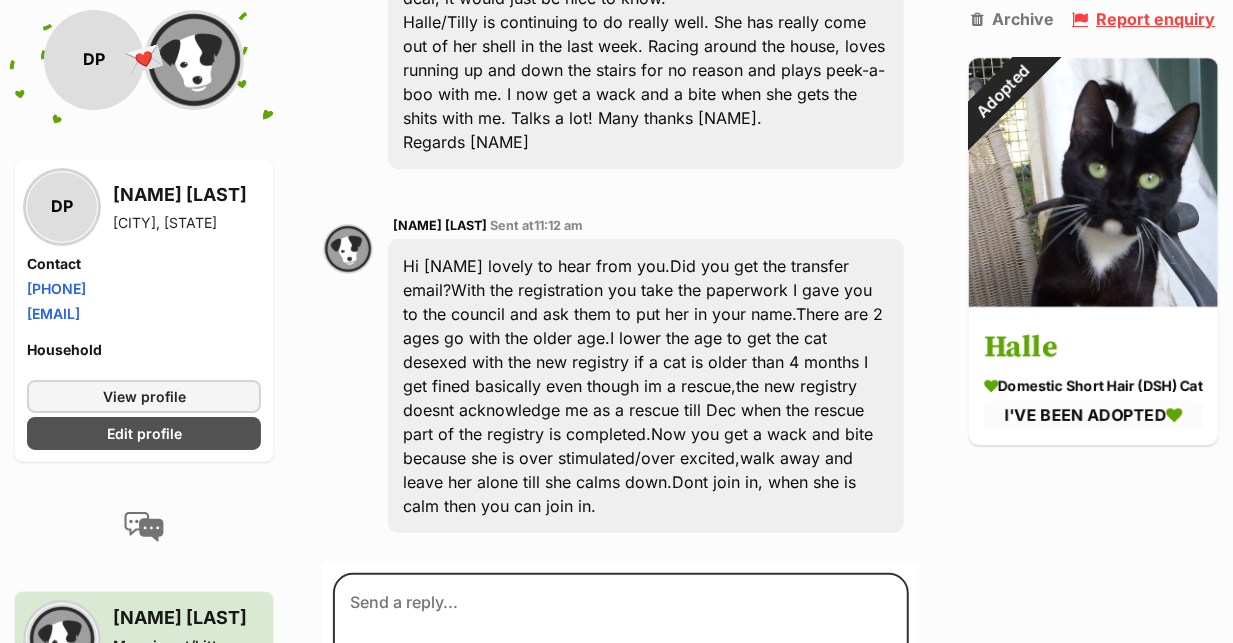 click on "Report enquiry" at bounding box center (1143, 19) 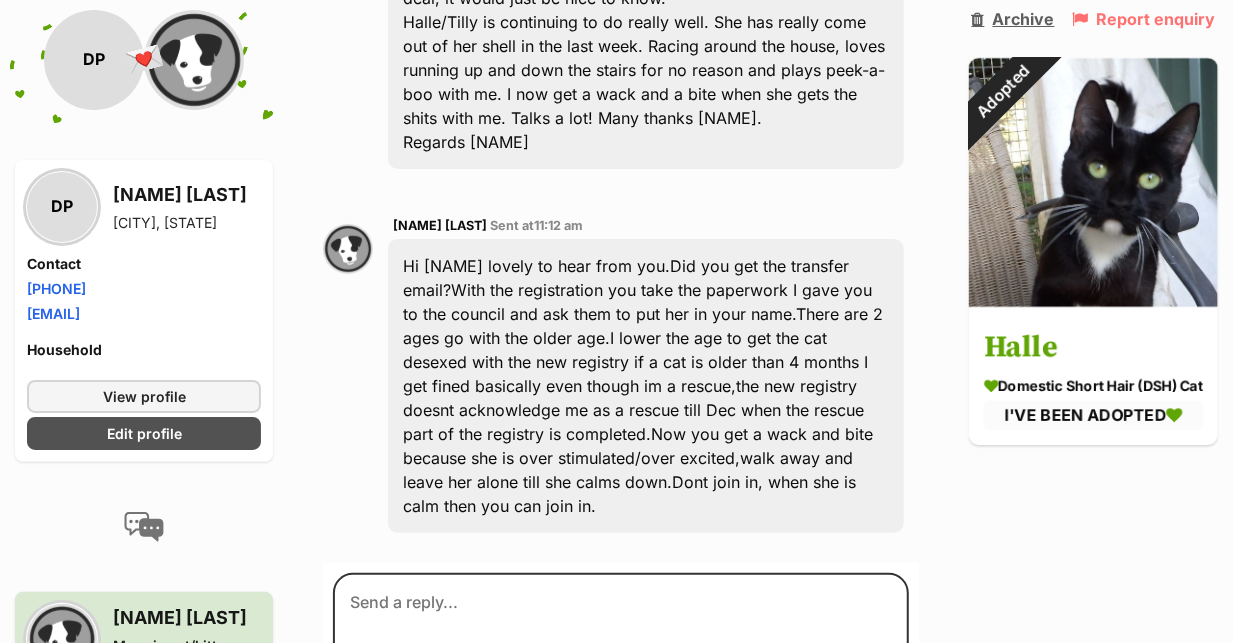 click on "Archive" at bounding box center (1013, 19) 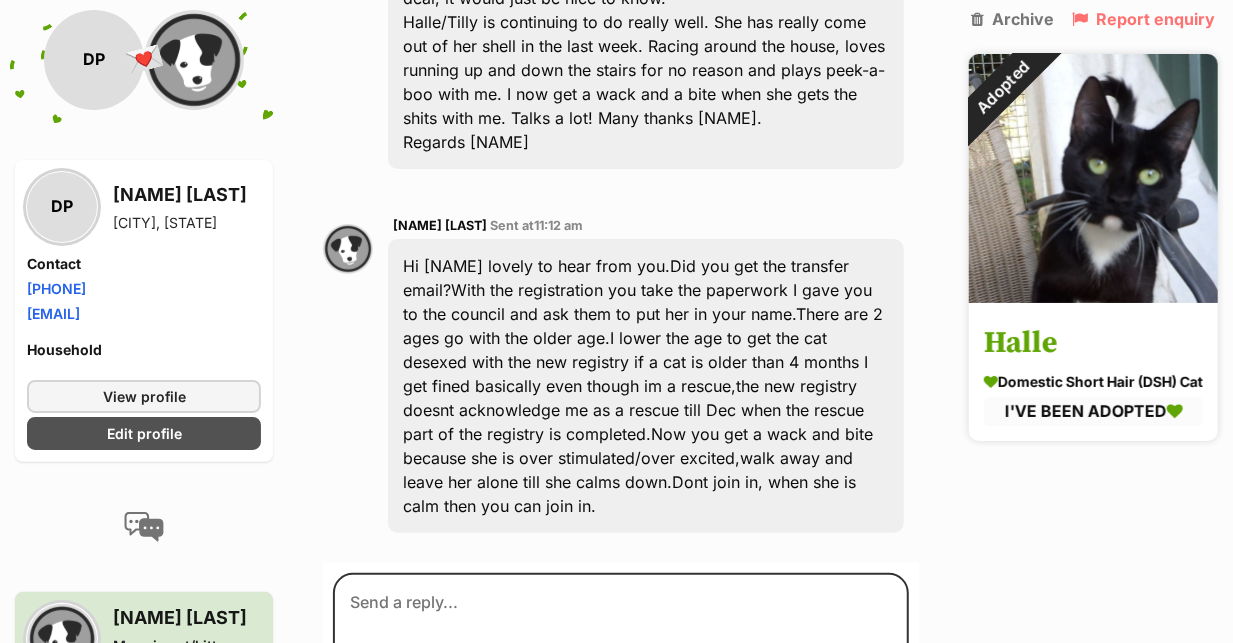 click at bounding box center [1093, 178] 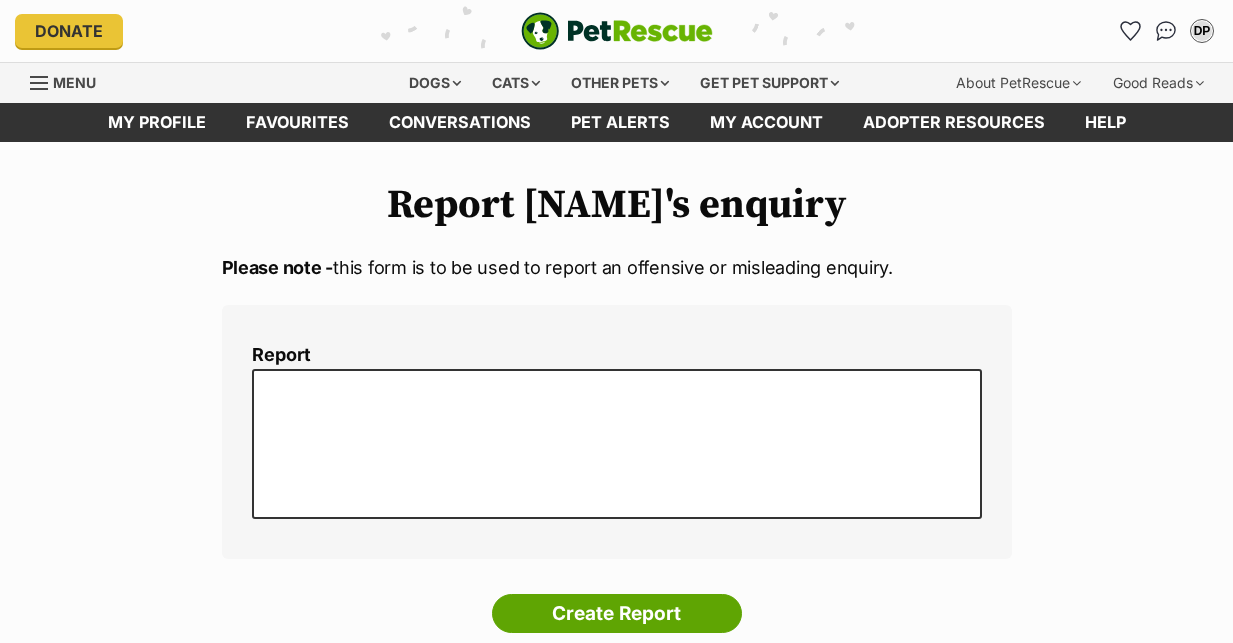scroll, scrollTop: 0, scrollLeft: 0, axis: both 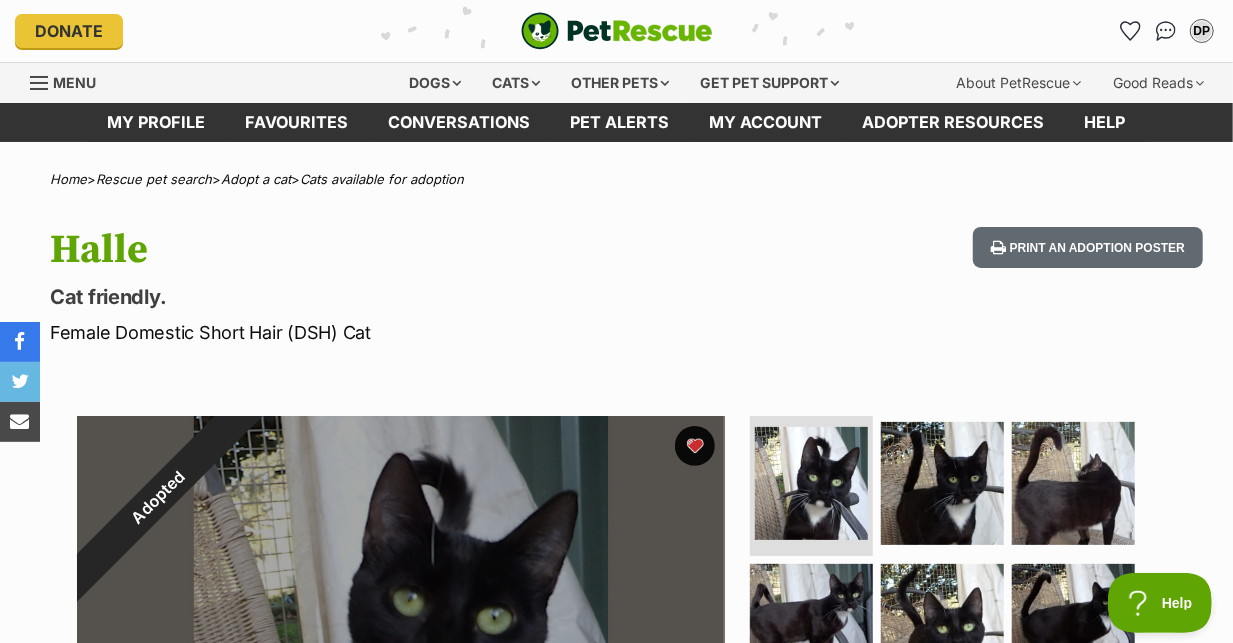 click at bounding box center [617, 31] 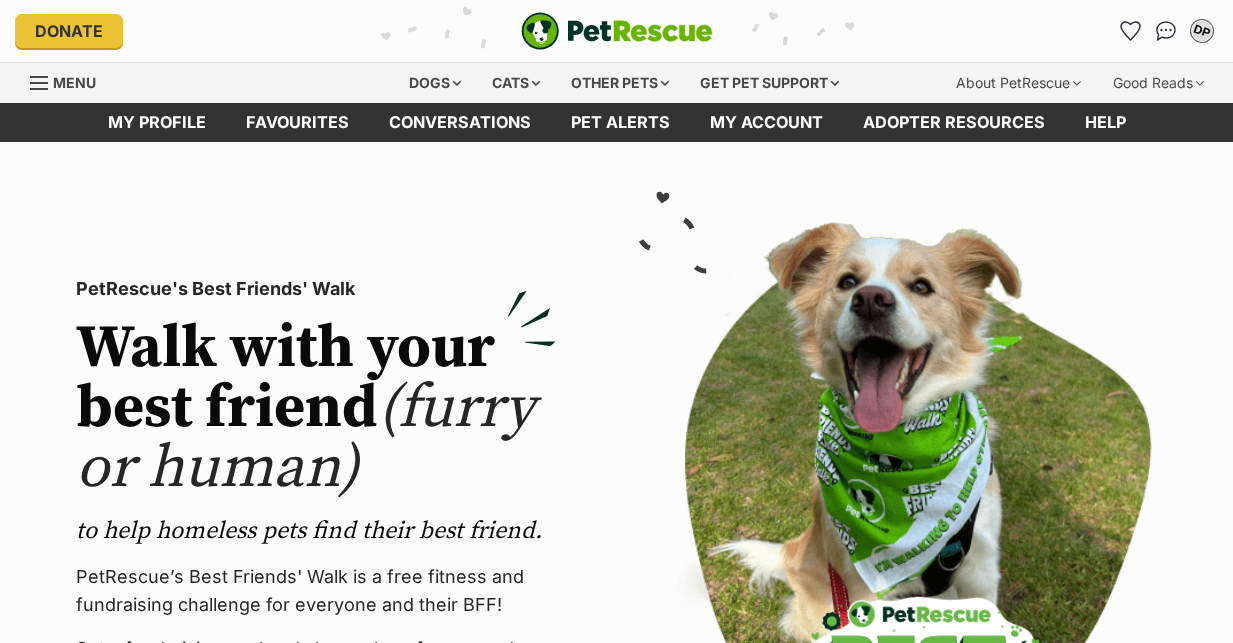 scroll, scrollTop: 0, scrollLeft: 0, axis: both 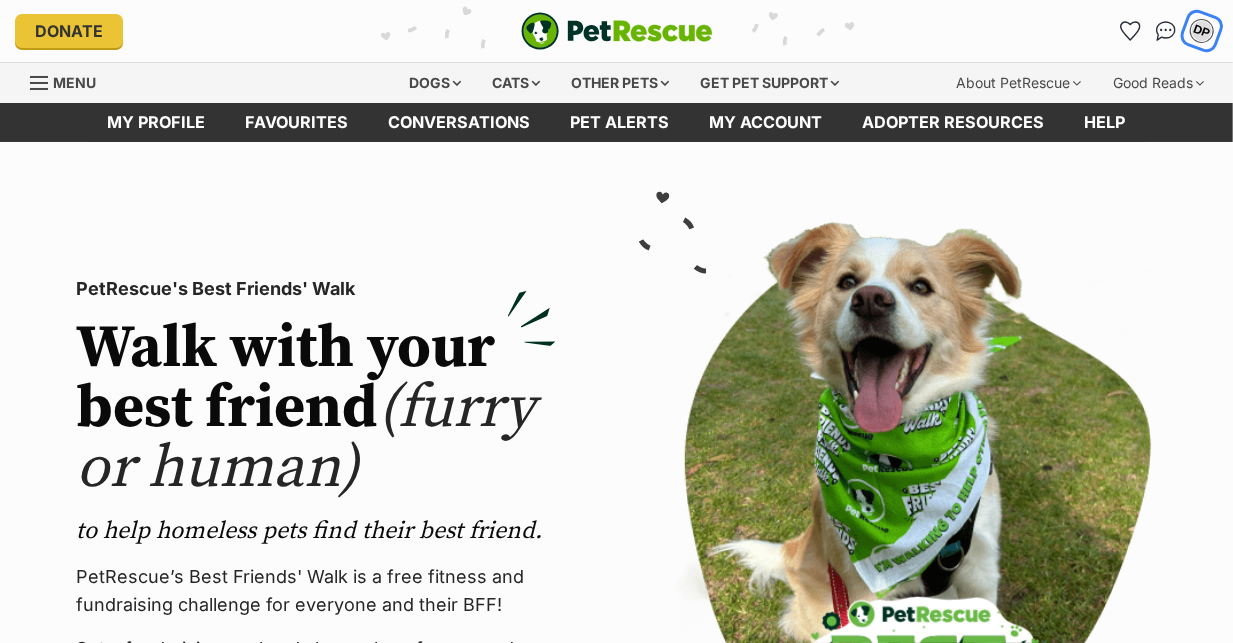 click on "DP" at bounding box center [1202, 31] 